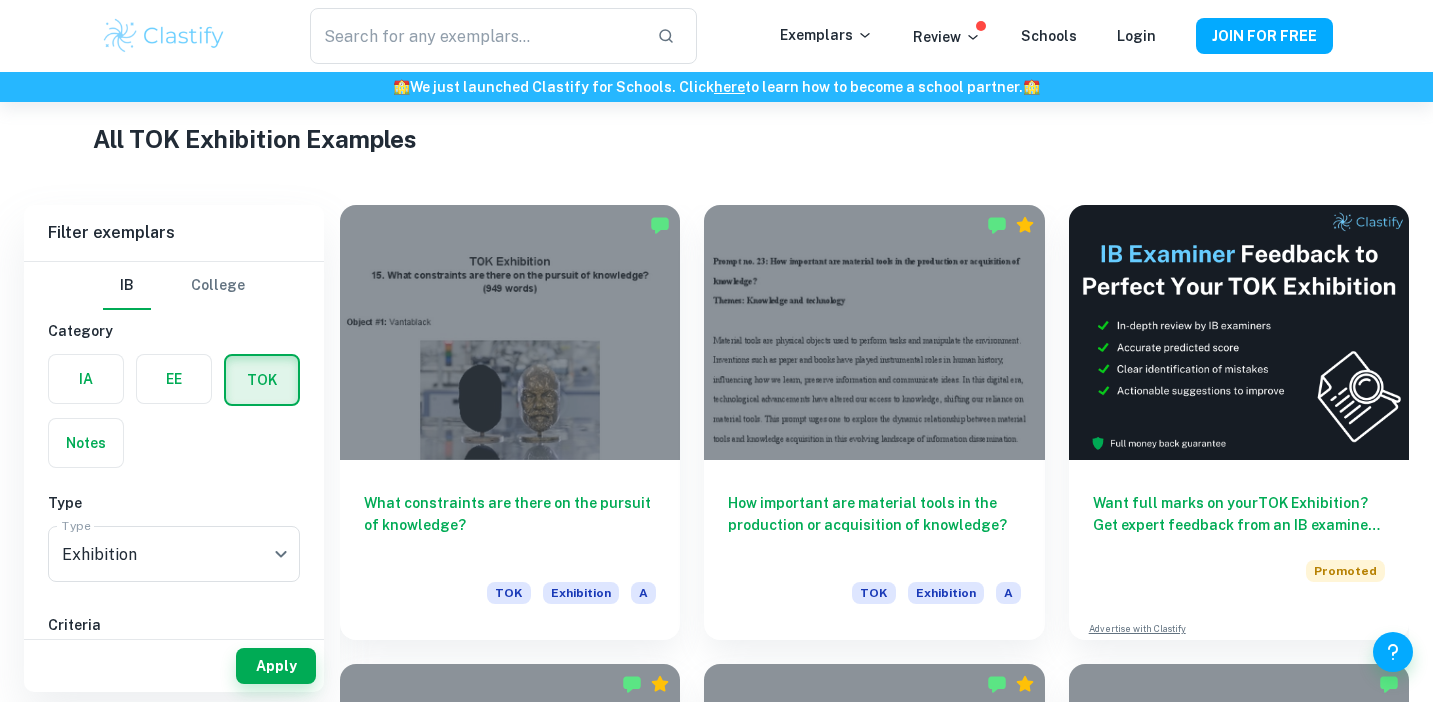 scroll, scrollTop: 469, scrollLeft: 0, axis: vertical 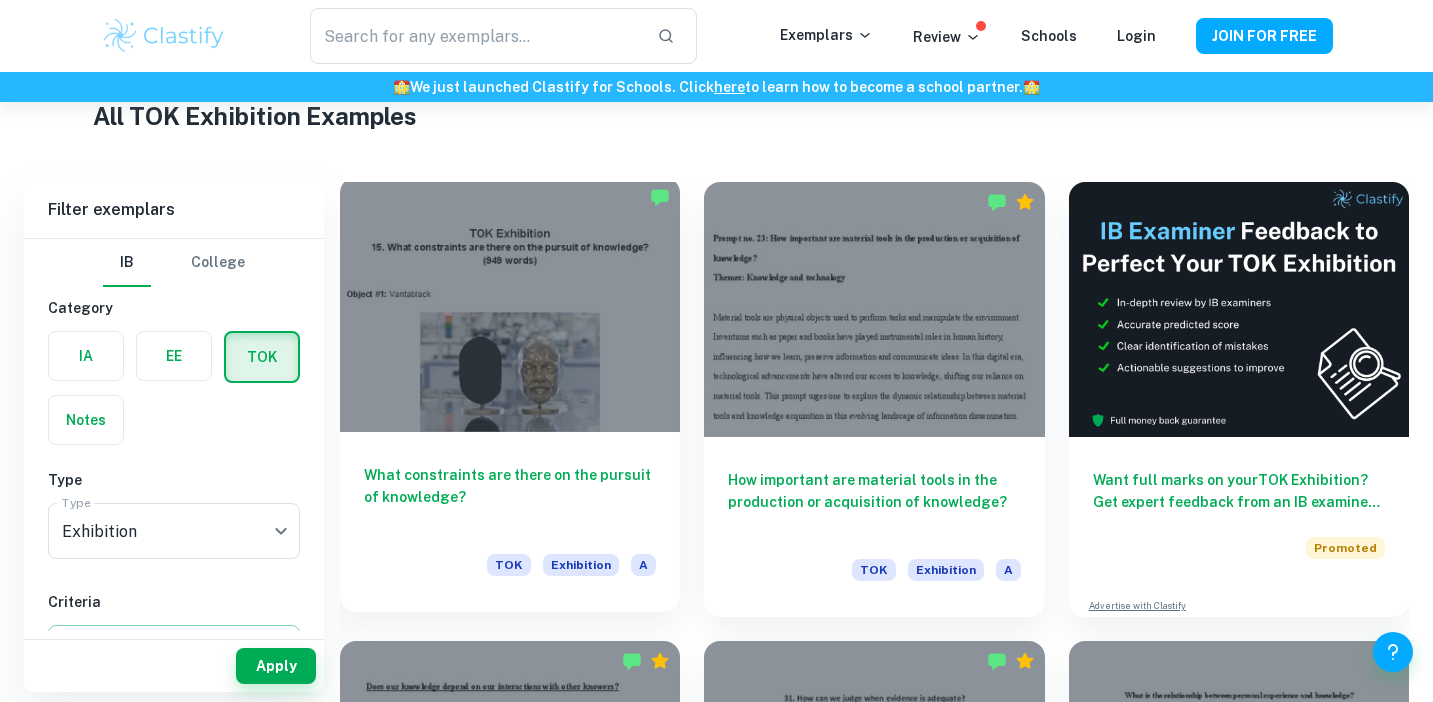 click at bounding box center [510, 304] 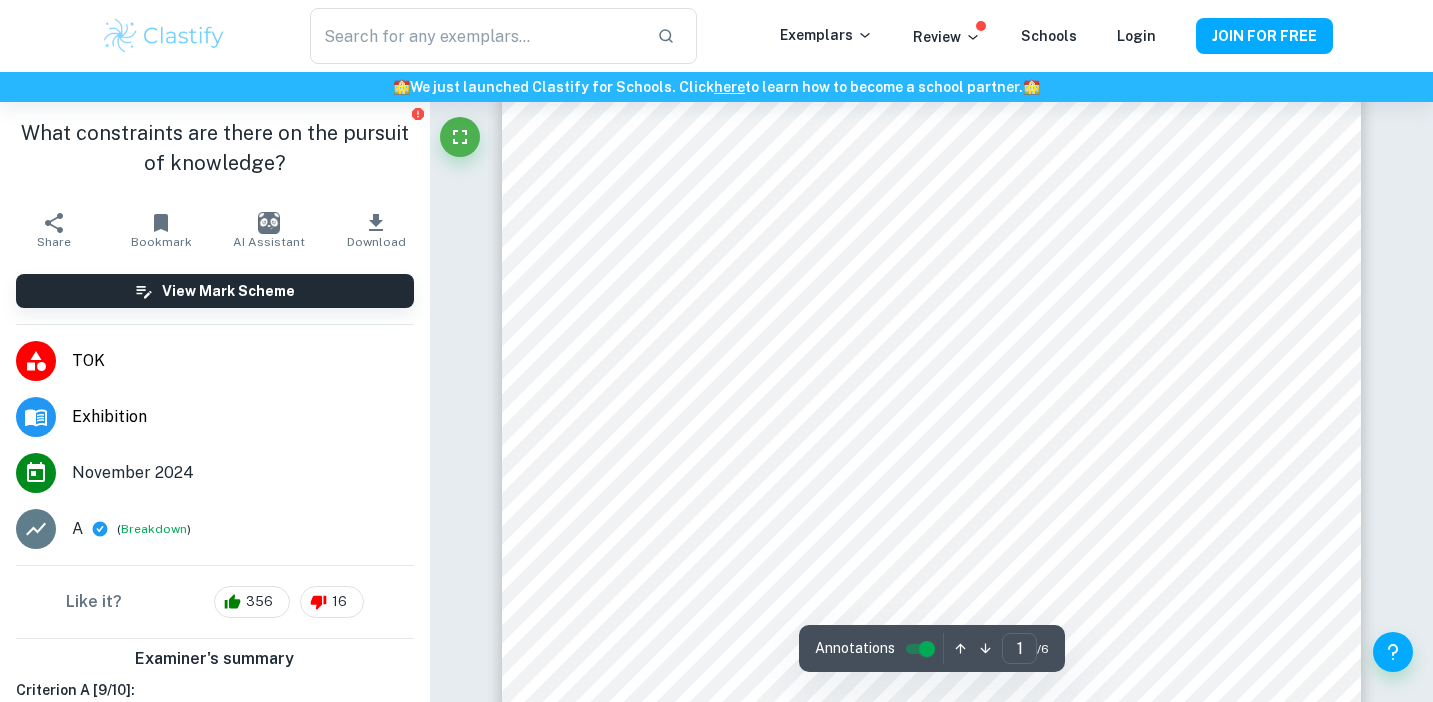 scroll, scrollTop: 0, scrollLeft: 0, axis: both 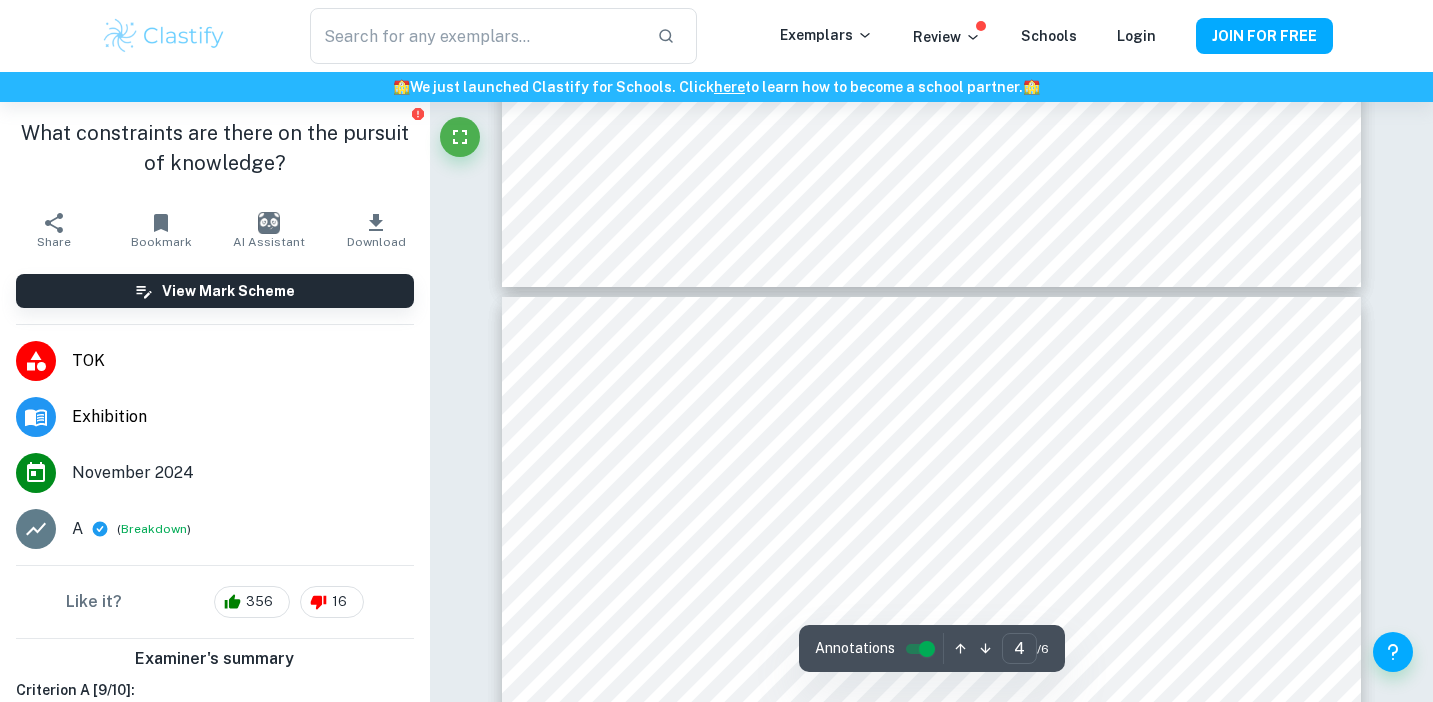 type on "5" 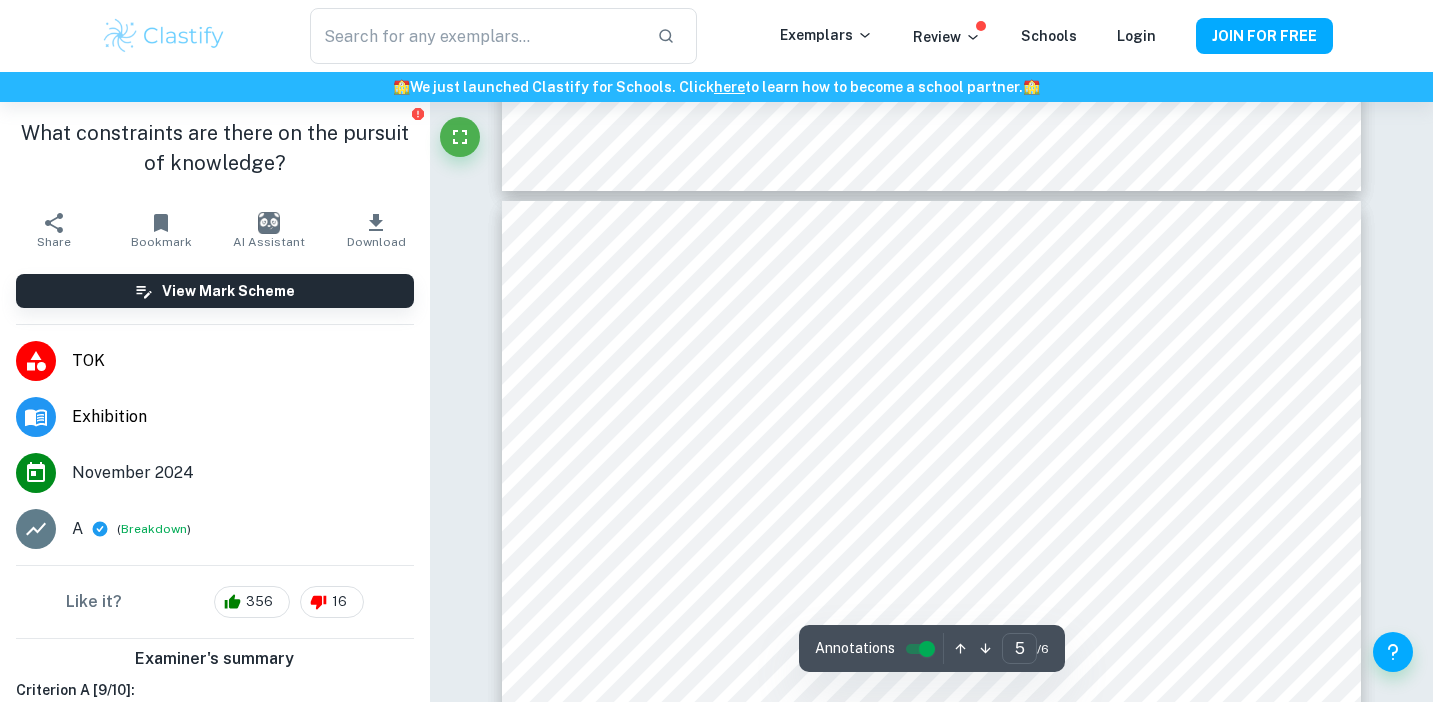 scroll, scrollTop: 4678, scrollLeft: 0, axis: vertical 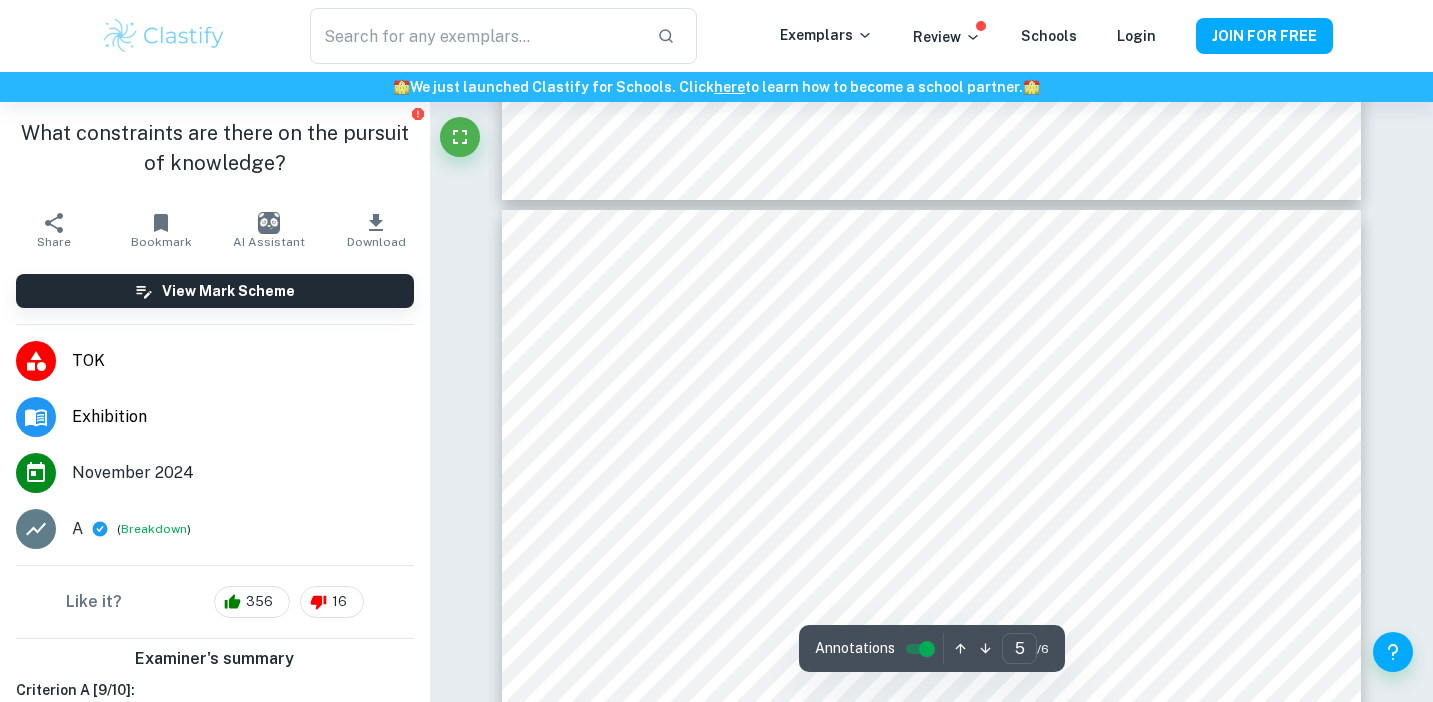 click 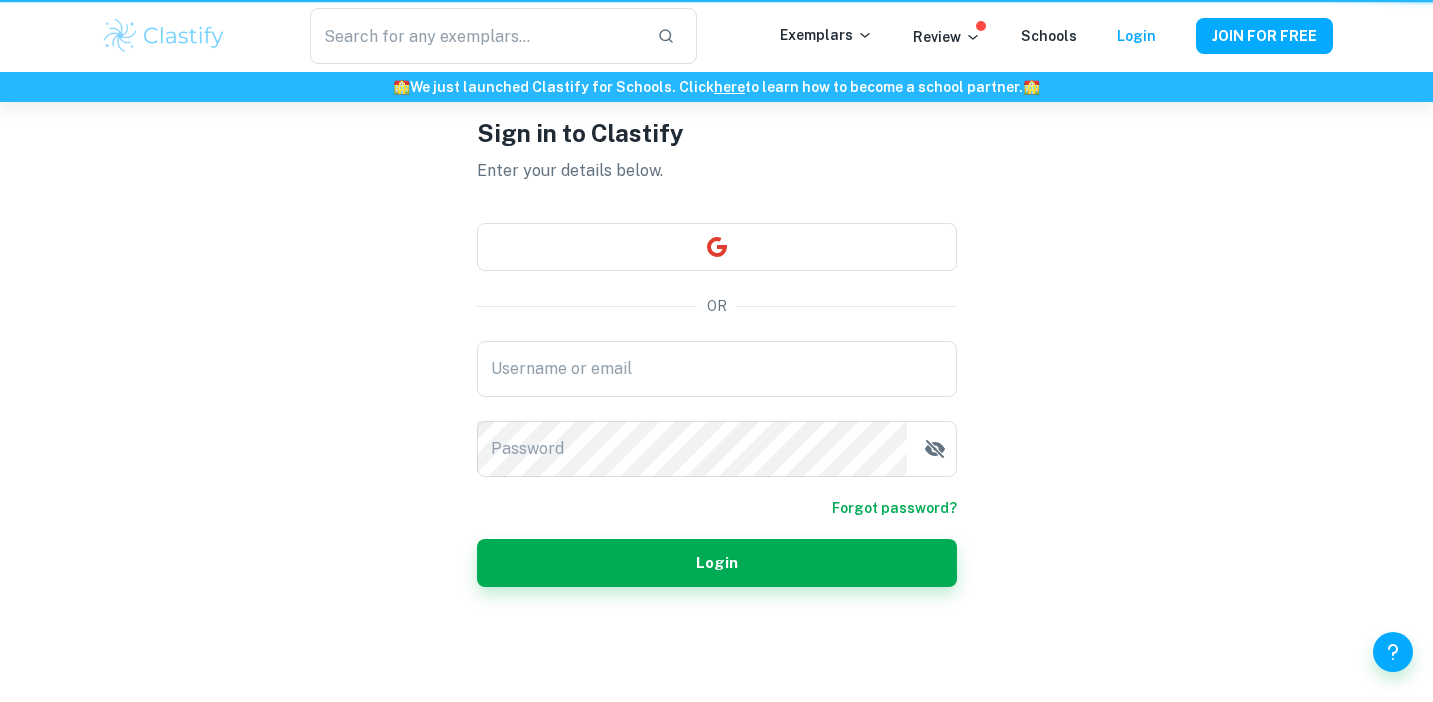 scroll, scrollTop: 0, scrollLeft: 0, axis: both 